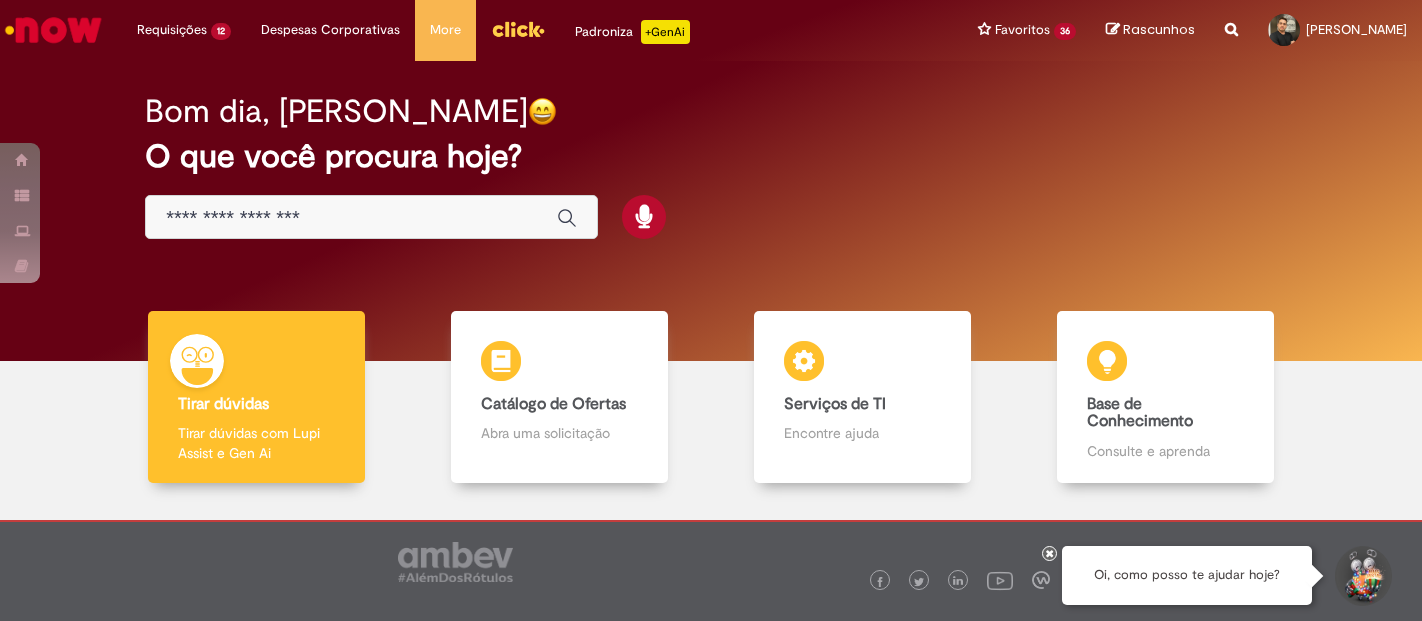 scroll, scrollTop: 0, scrollLeft: 0, axis: both 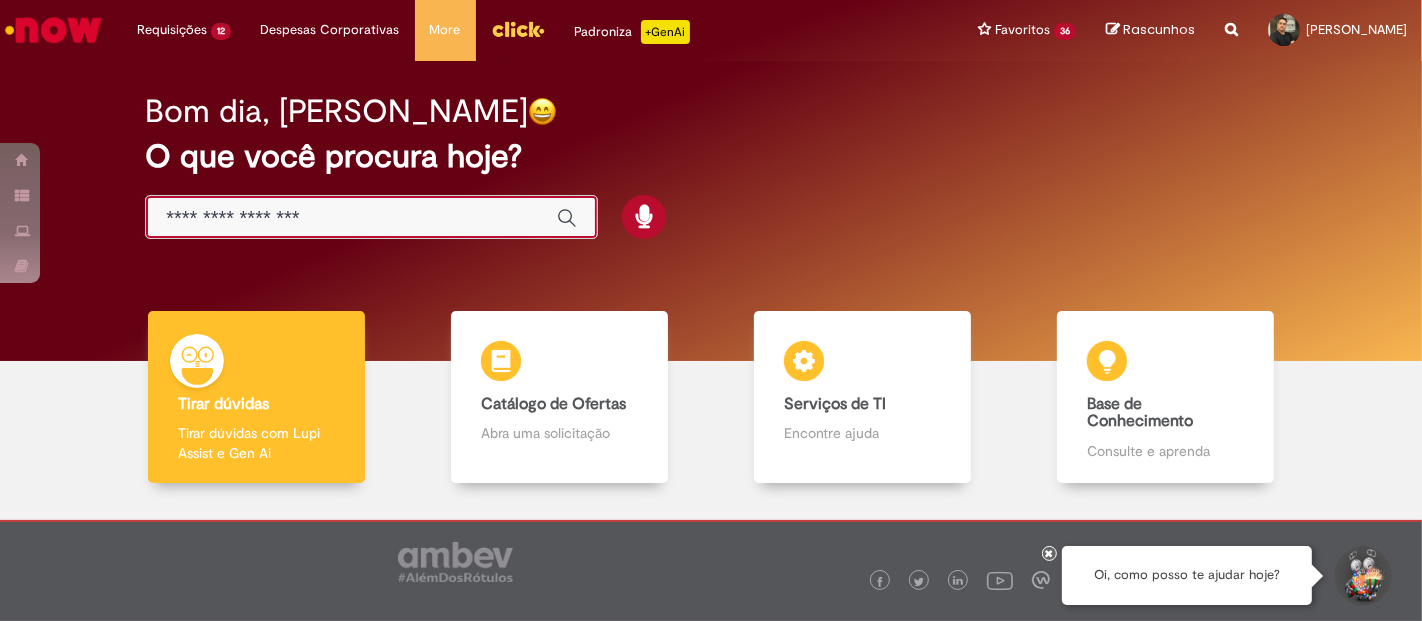 click at bounding box center [351, 218] 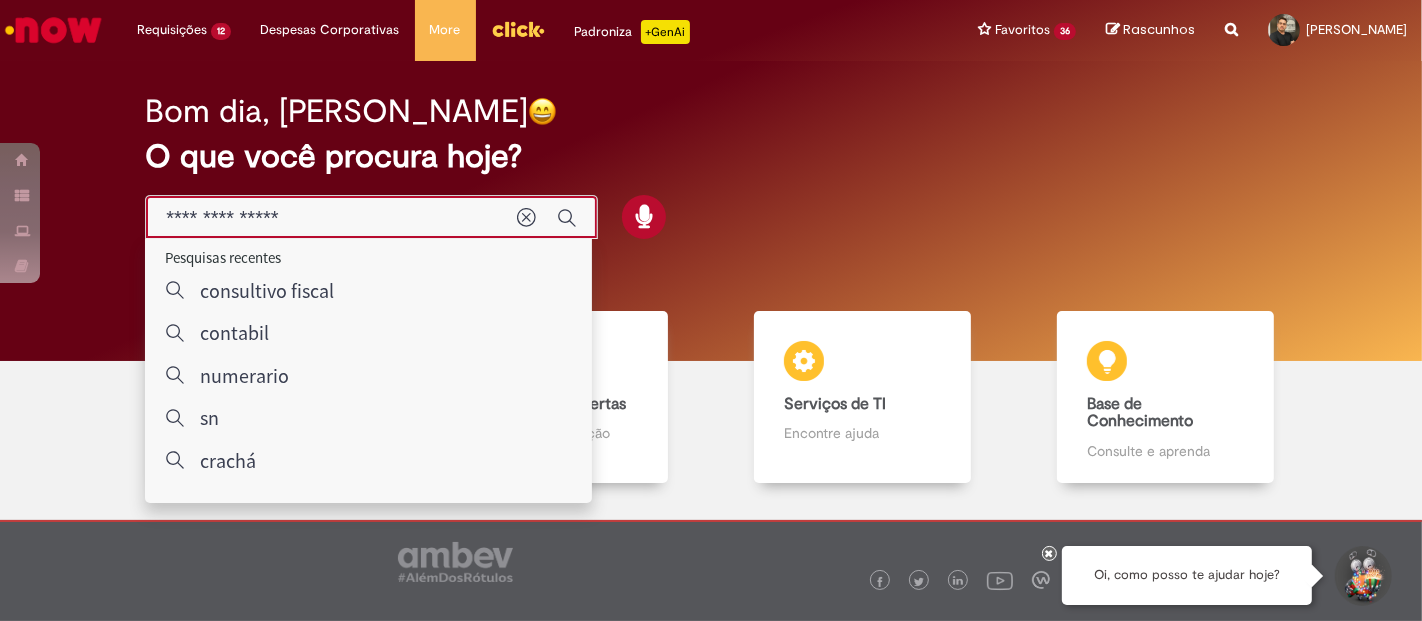type on "**********" 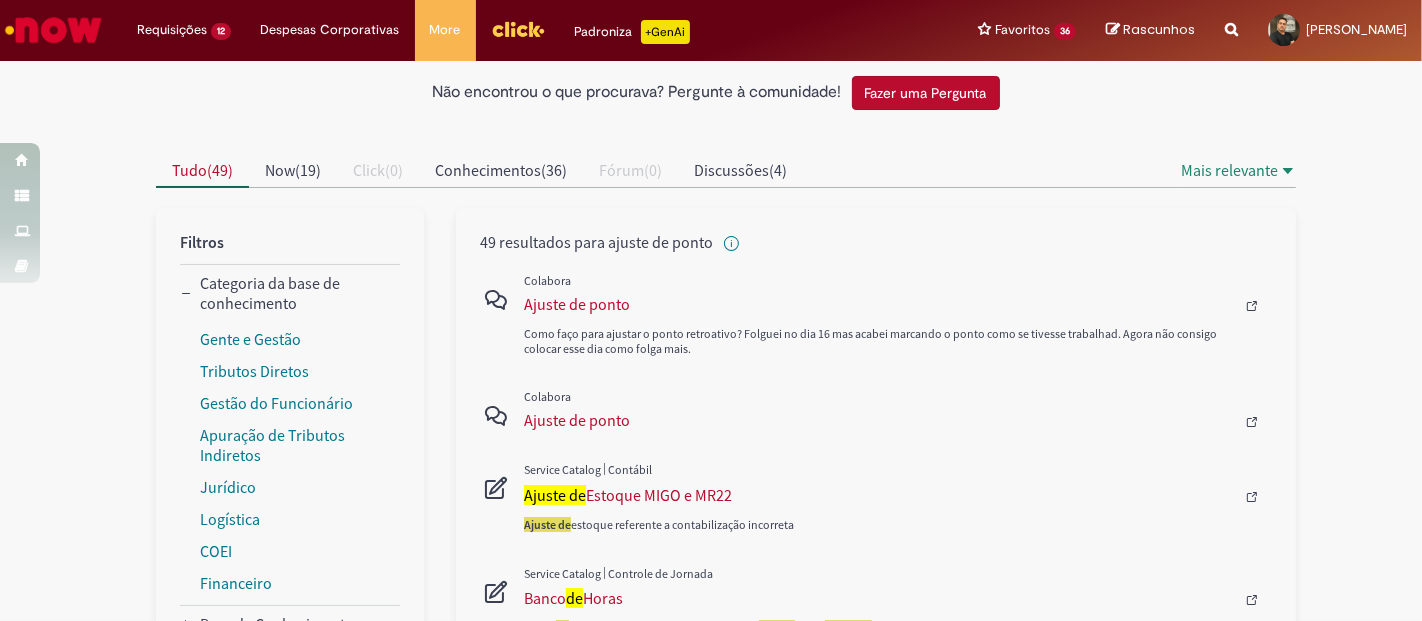 scroll, scrollTop: 104, scrollLeft: 0, axis: vertical 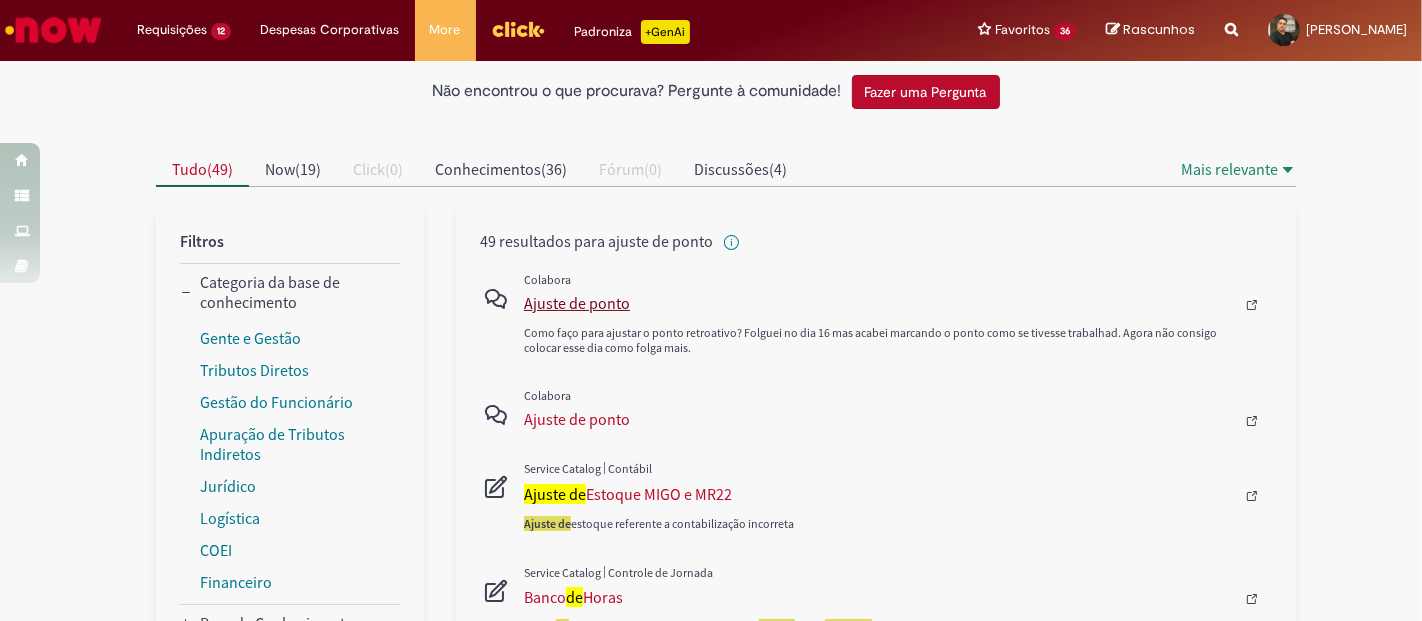 click on "Ajuste de ponto" at bounding box center [879, 303] 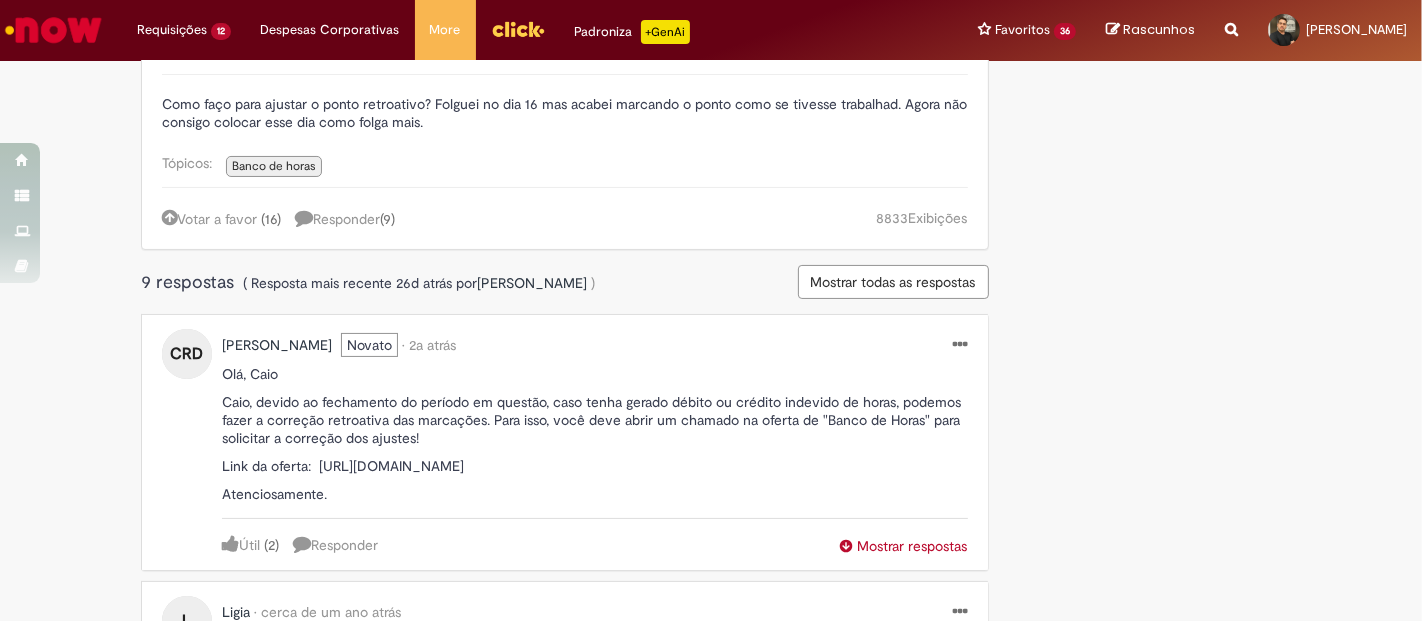 scroll, scrollTop: 214, scrollLeft: 0, axis: vertical 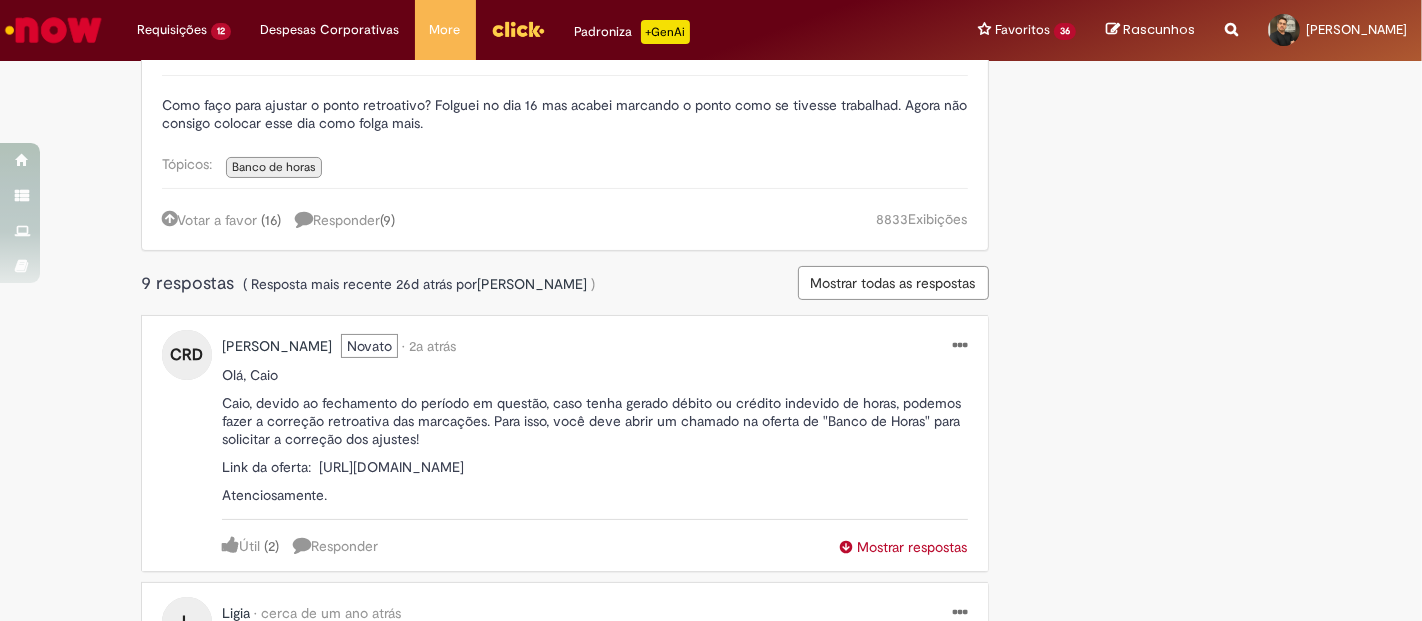 drag, startPoint x: 734, startPoint y: 481, endPoint x: 314, endPoint y: 455, distance: 420.804 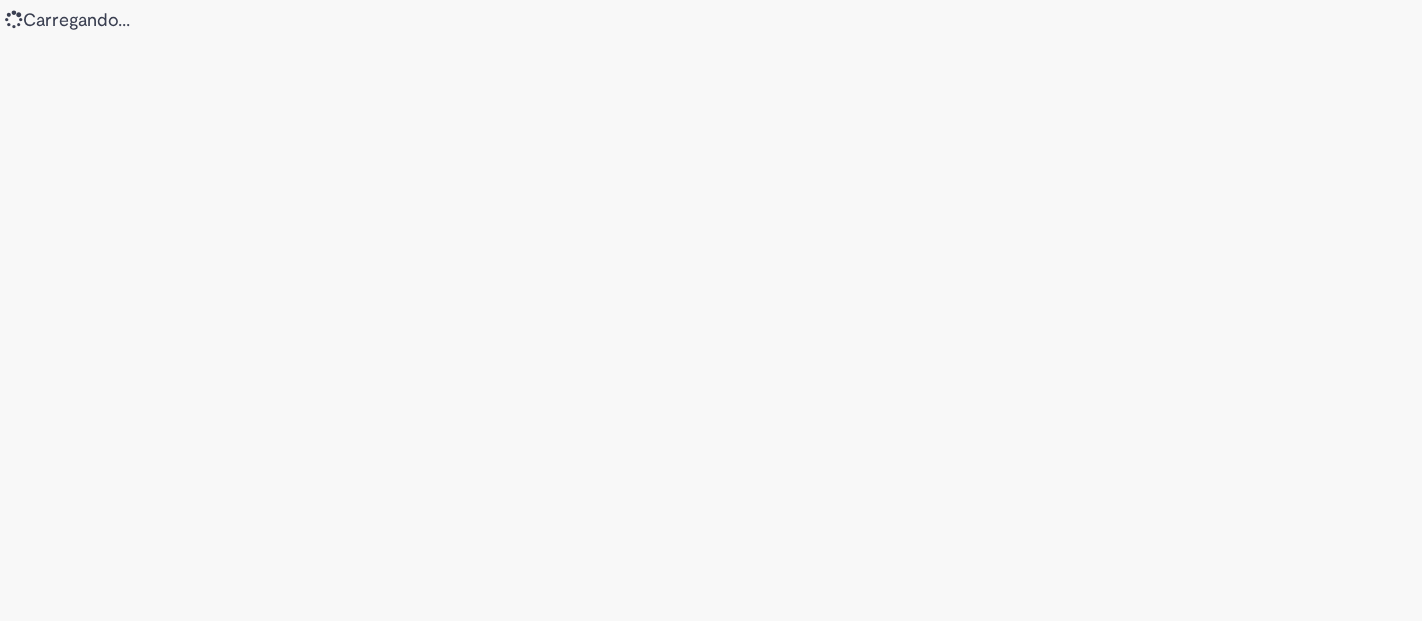 scroll, scrollTop: 0, scrollLeft: 0, axis: both 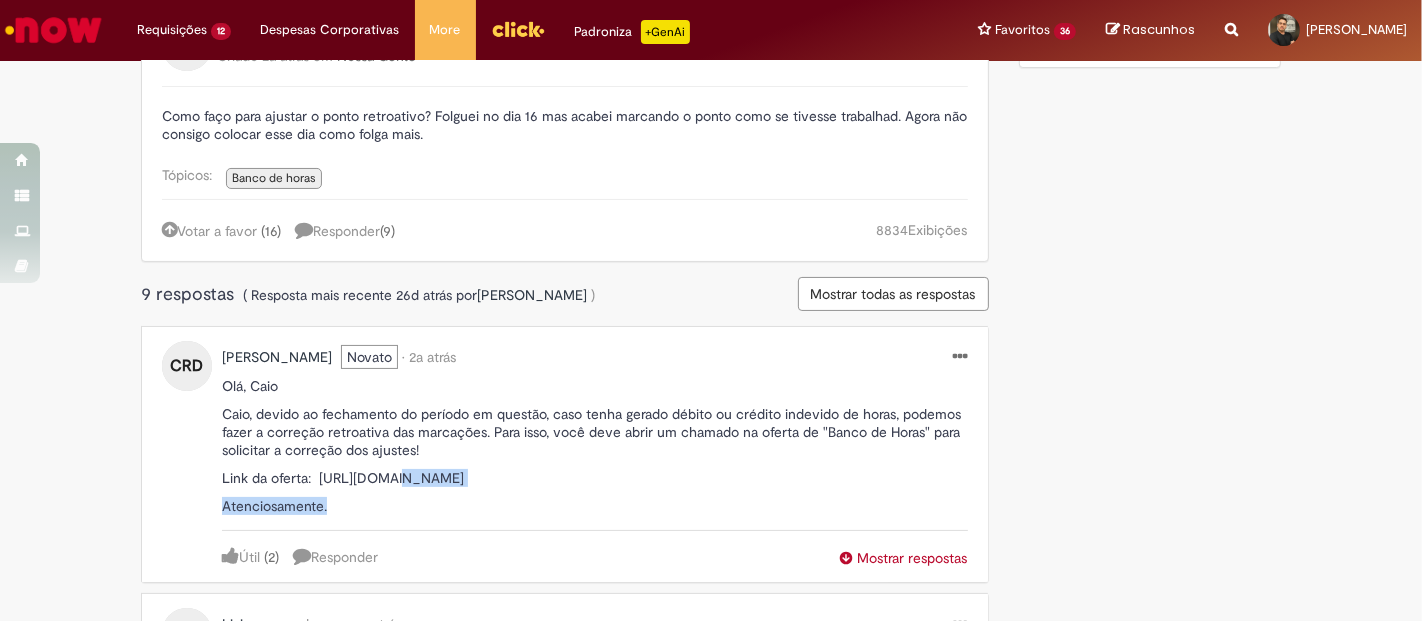 drag, startPoint x: 748, startPoint y: 501, endPoint x: 425, endPoint y: 470, distance: 324.4842 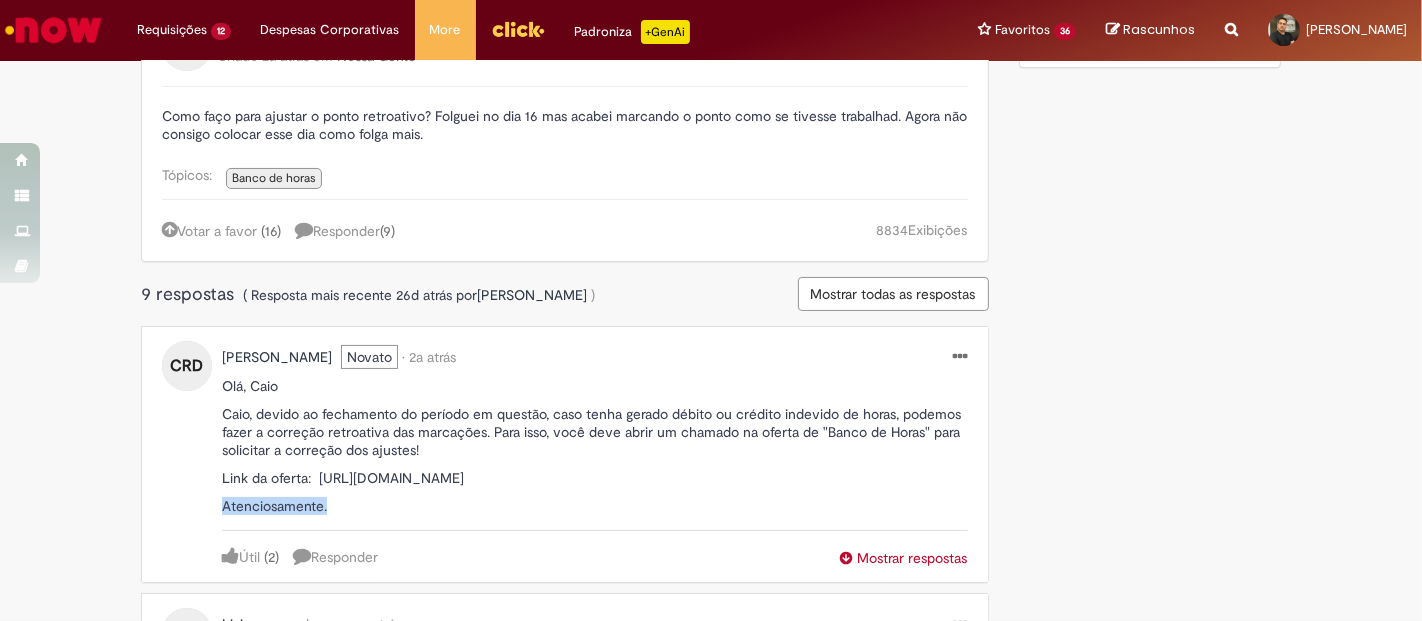 click on "Link da oferta:  [URL][DOMAIN_NAME]" at bounding box center [595, 478] 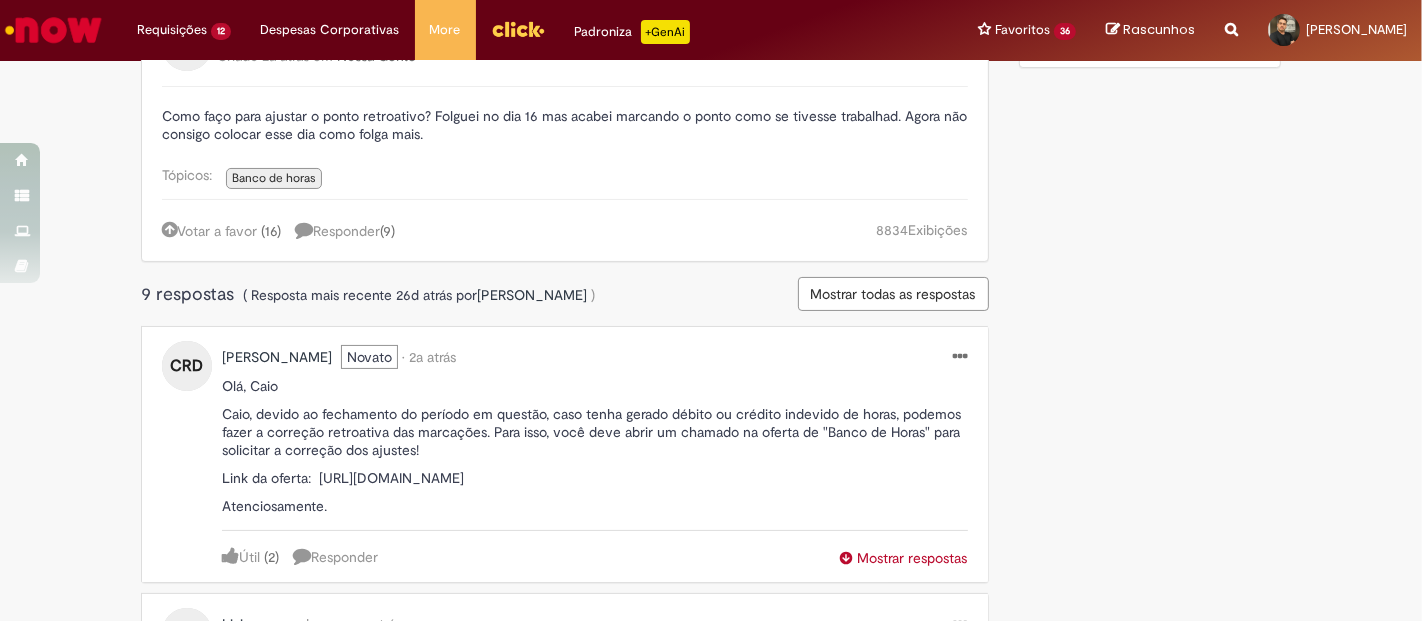 drag, startPoint x: 727, startPoint y: 494, endPoint x: 311, endPoint y: 471, distance: 416.63535 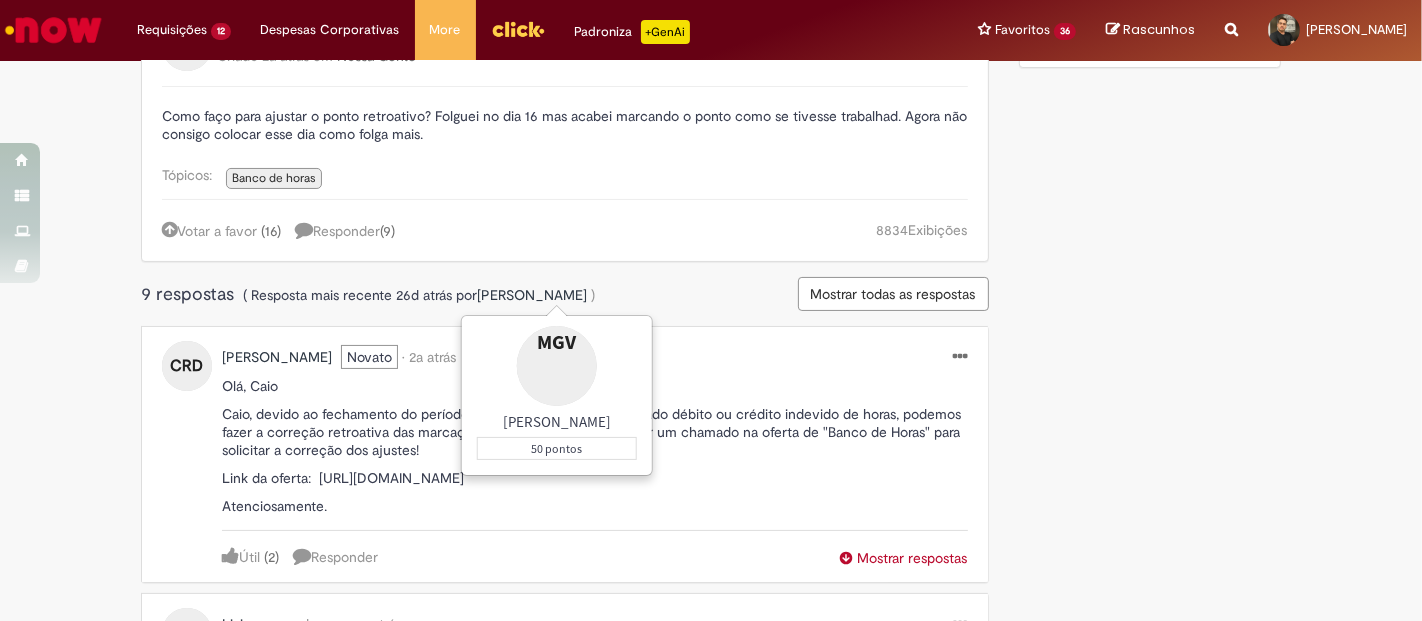 scroll, scrollTop: 774, scrollLeft: 0, axis: vertical 